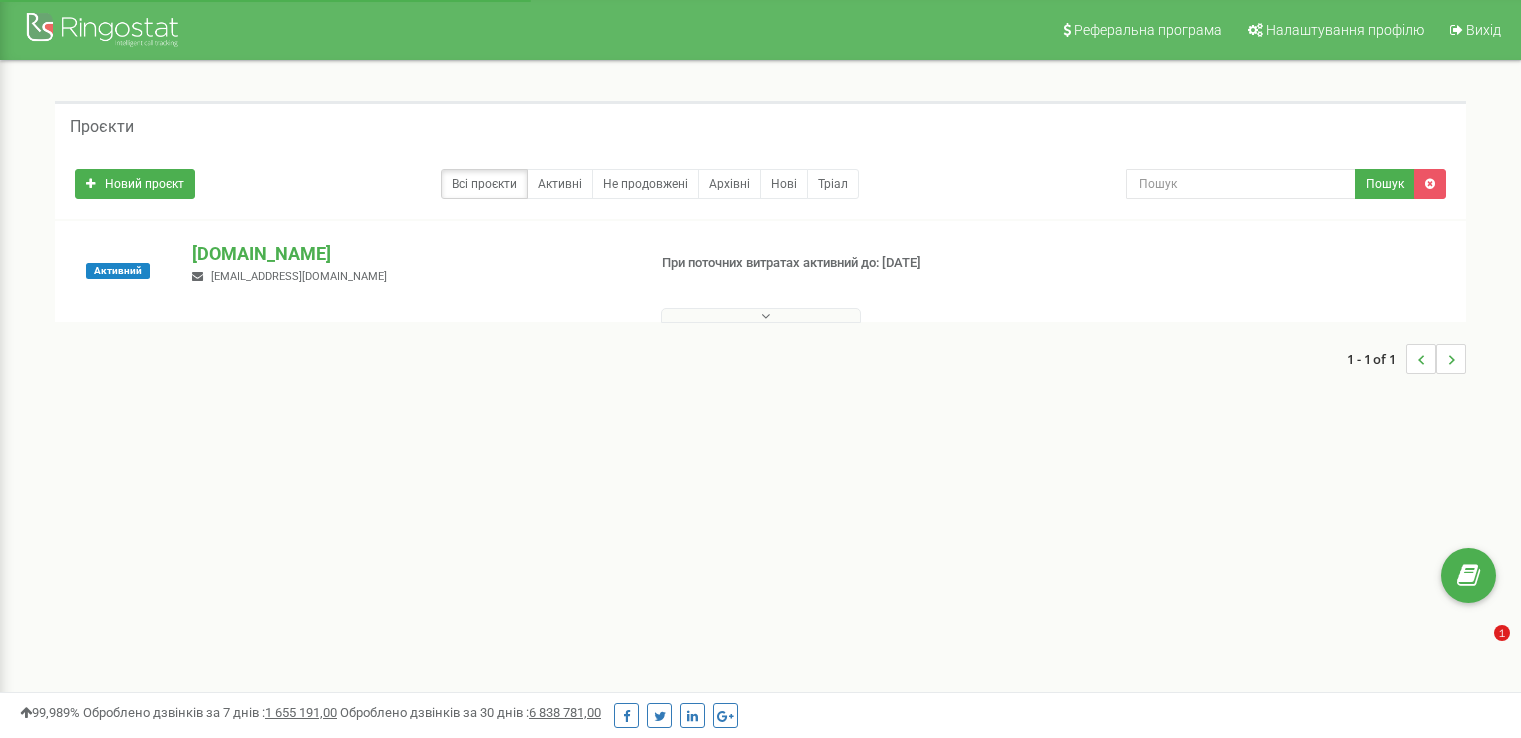 scroll, scrollTop: 0, scrollLeft: 0, axis: both 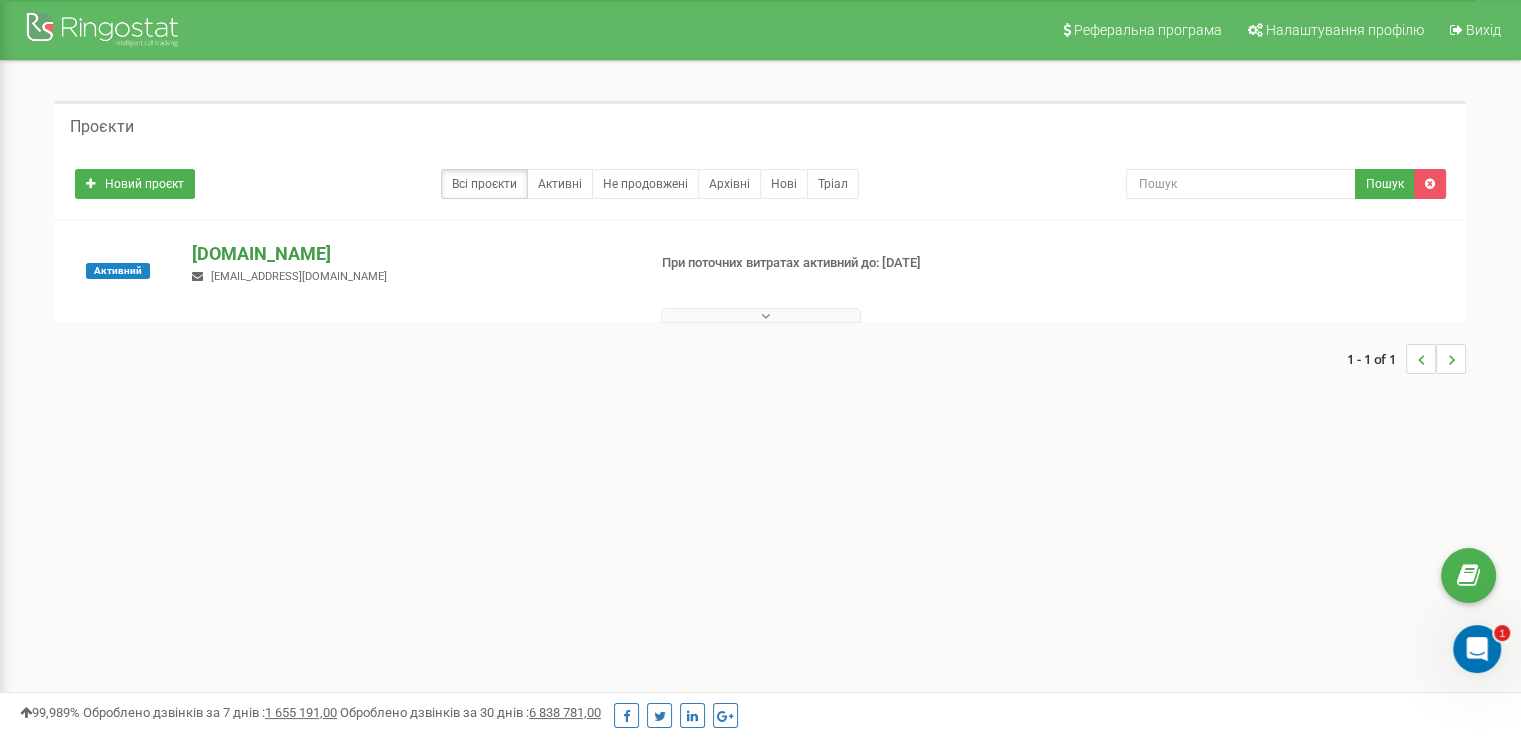 click on "http.com.ua" at bounding box center [410, 254] 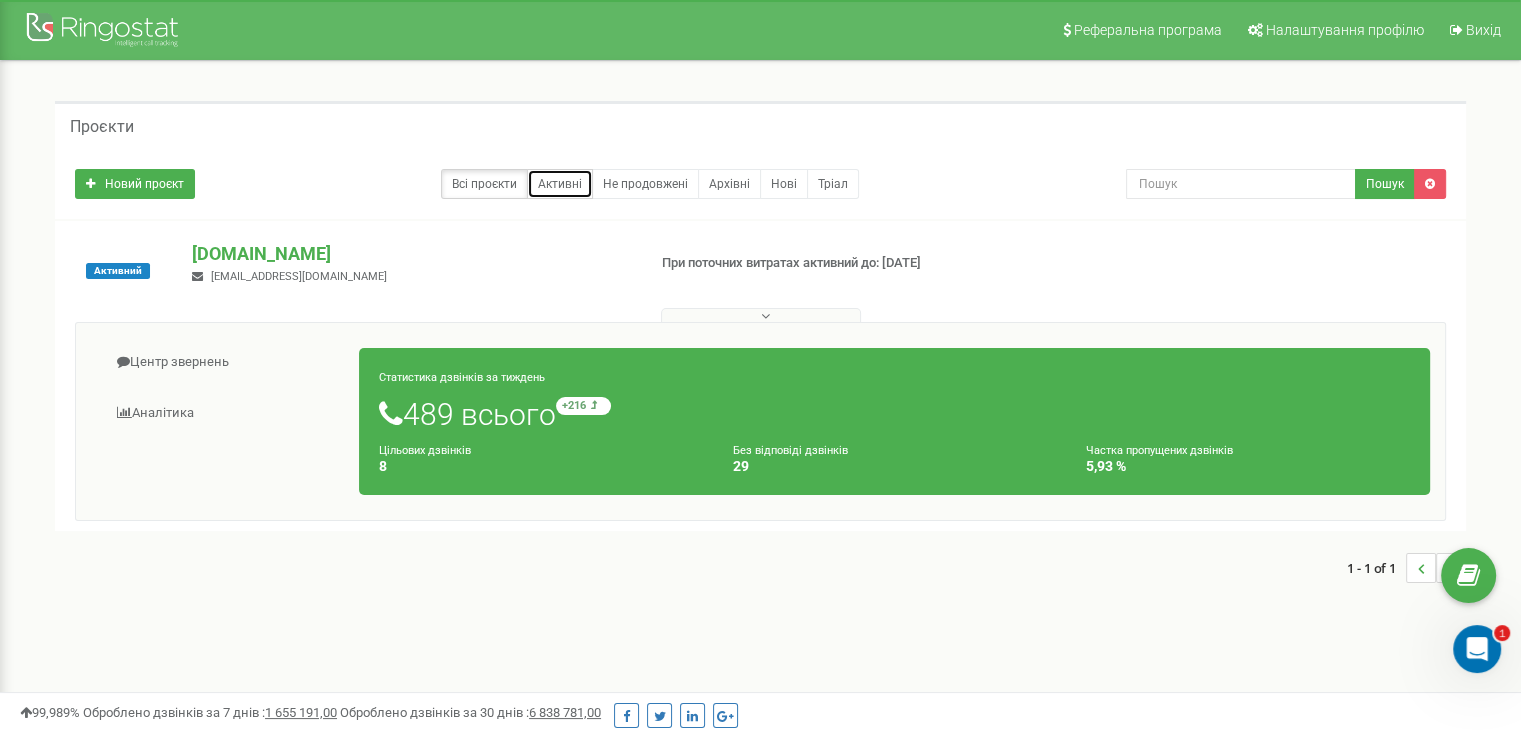 click on "Активні" at bounding box center [560, 184] 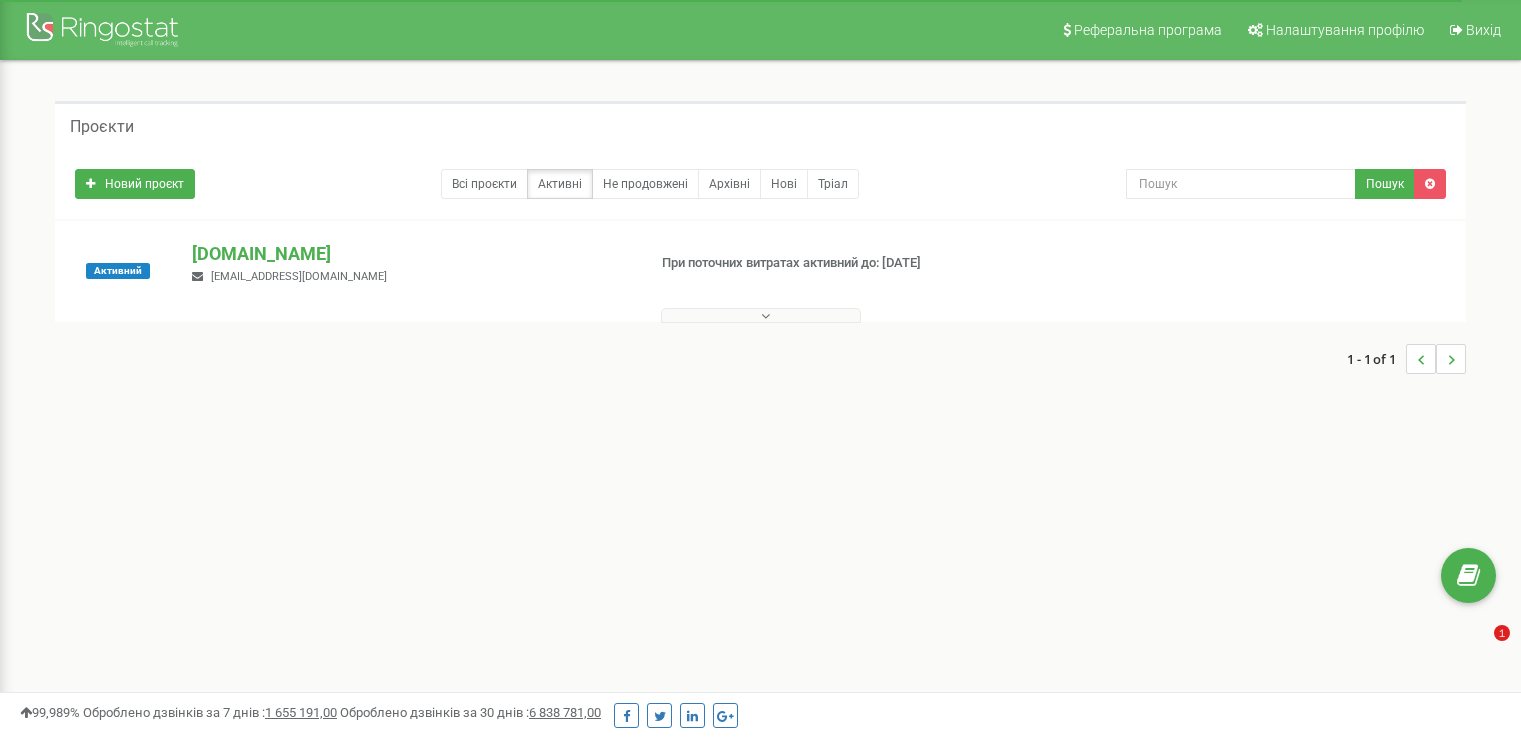 scroll, scrollTop: 0, scrollLeft: 0, axis: both 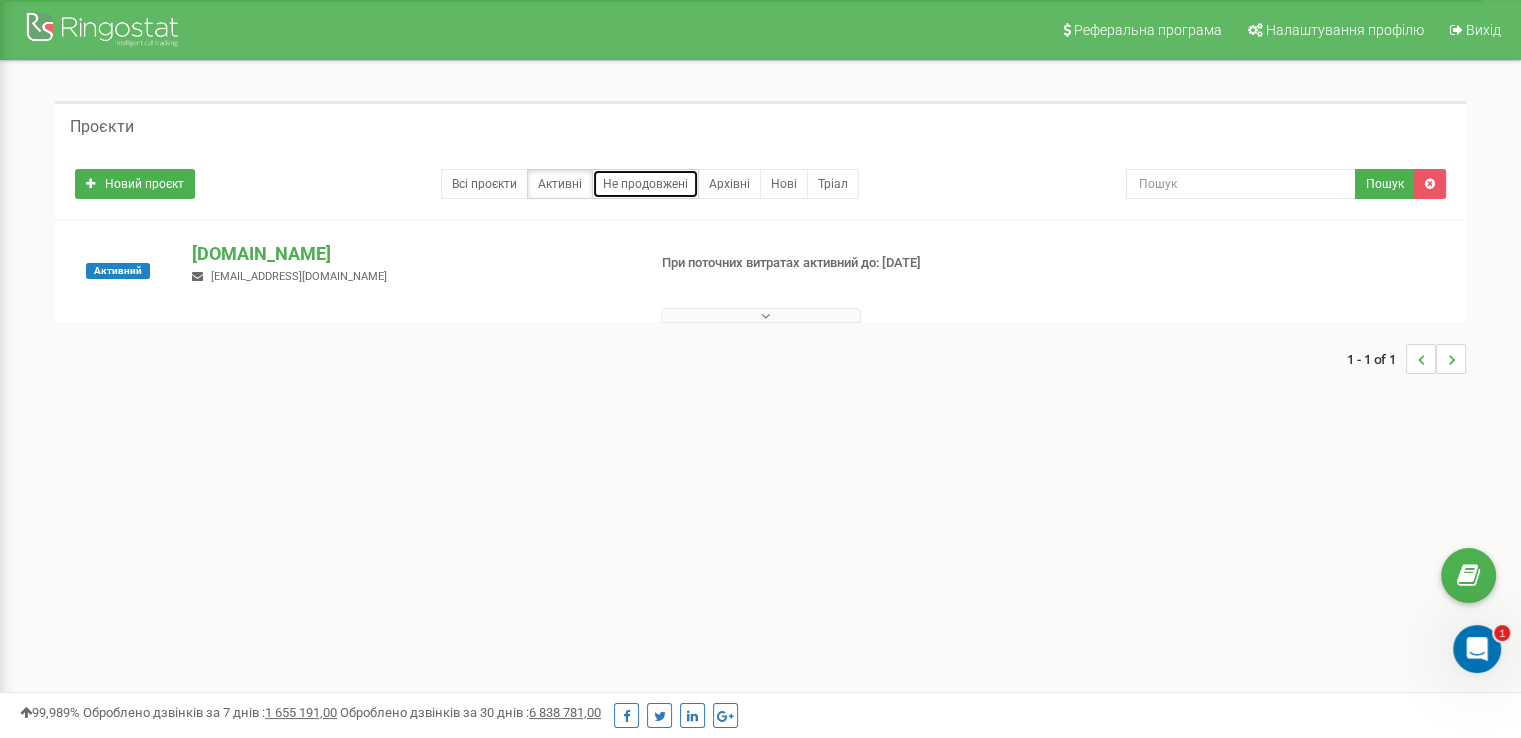 click on "Не продовжені" at bounding box center (645, 184) 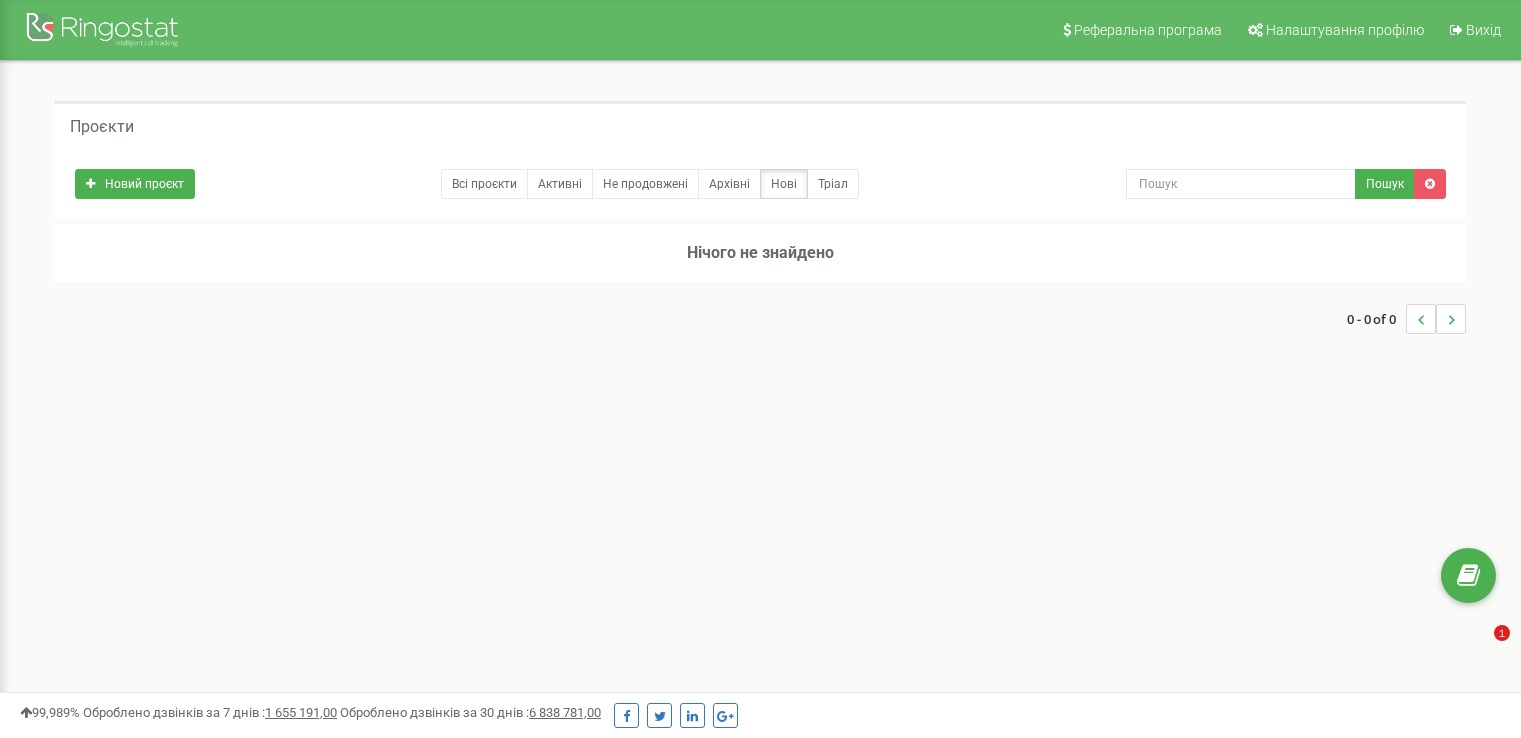 scroll, scrollTop: 0, scrollLeft: 0, axis: both 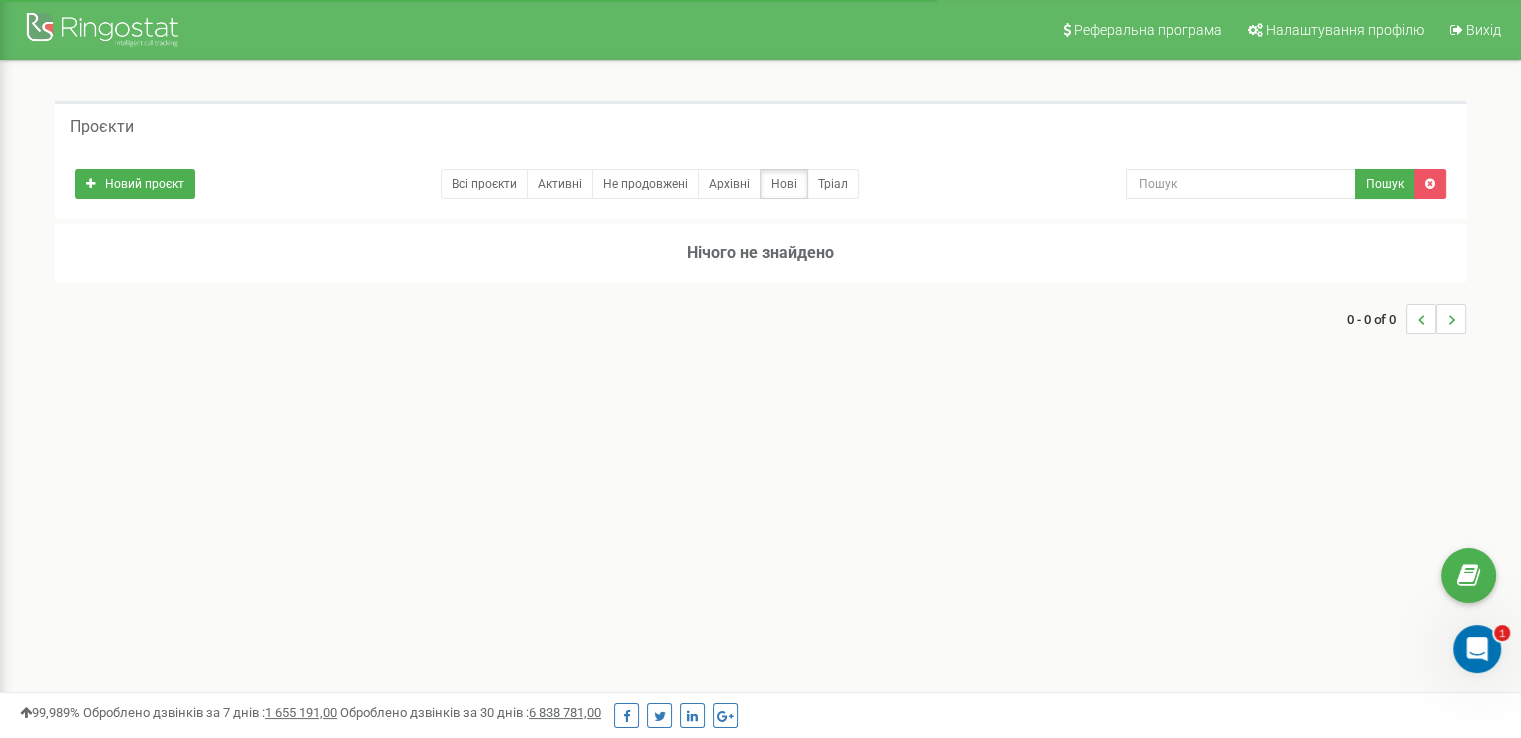 click 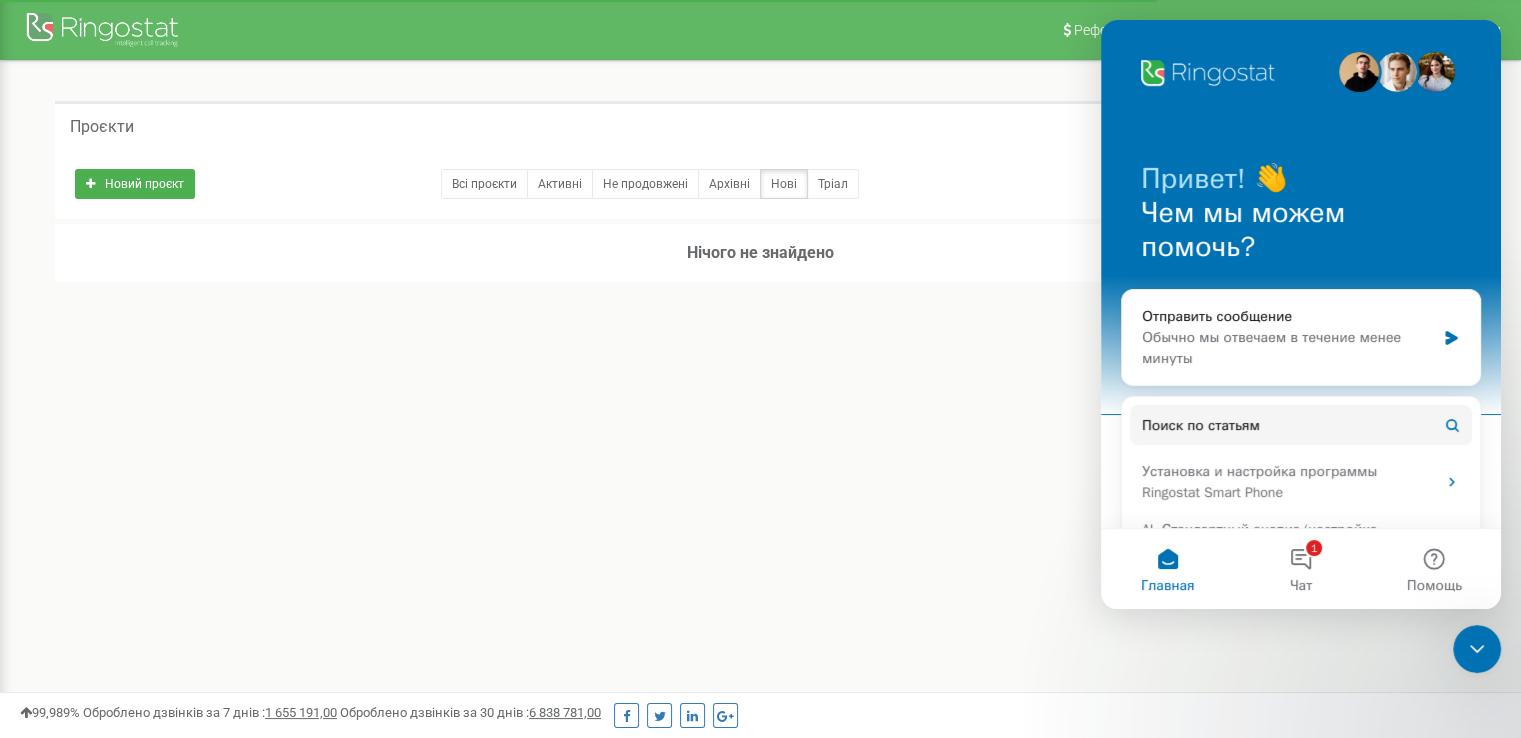scroll, scrollTop: 0, scrollLeft: 0, axis: both 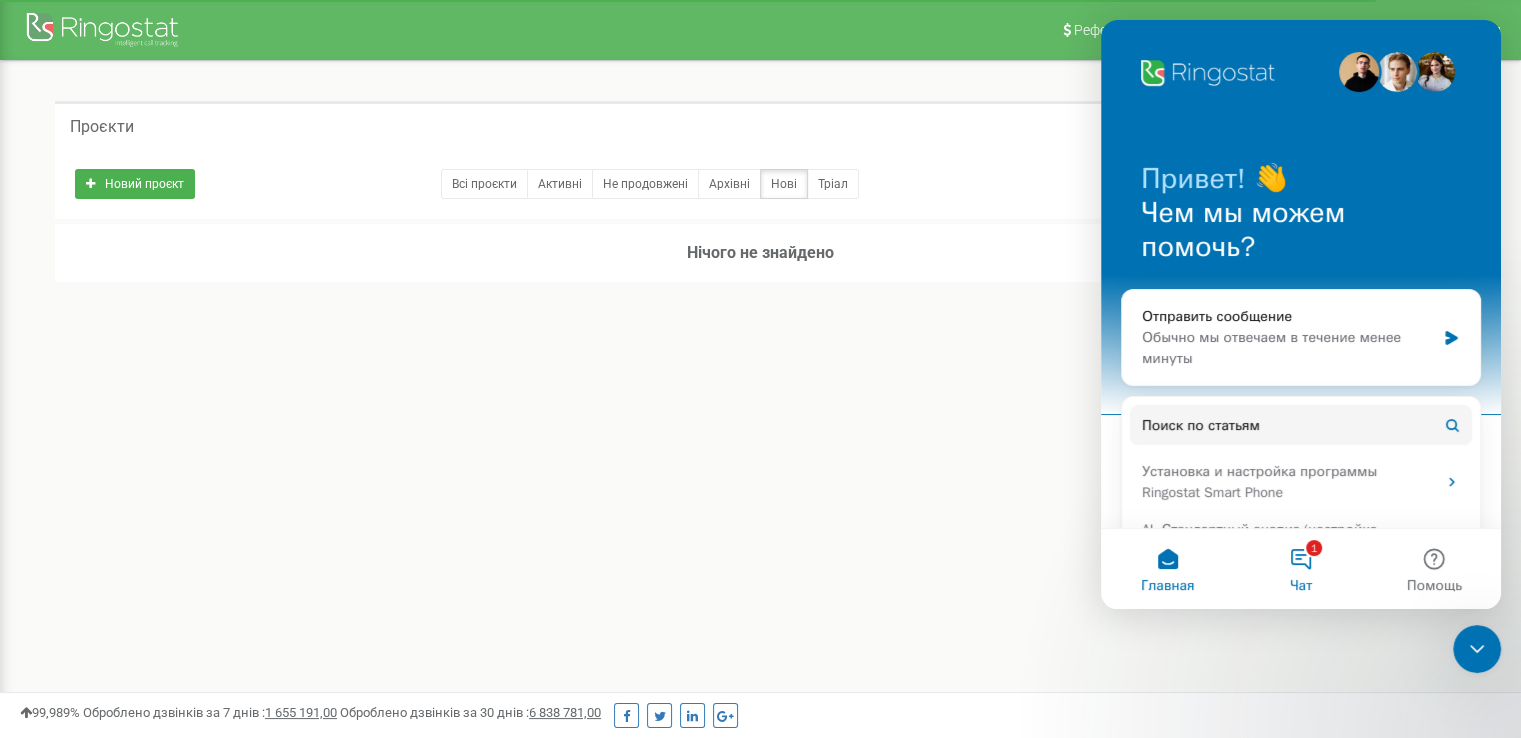 click on "1 Чат" at bounding box center (1300, 569) 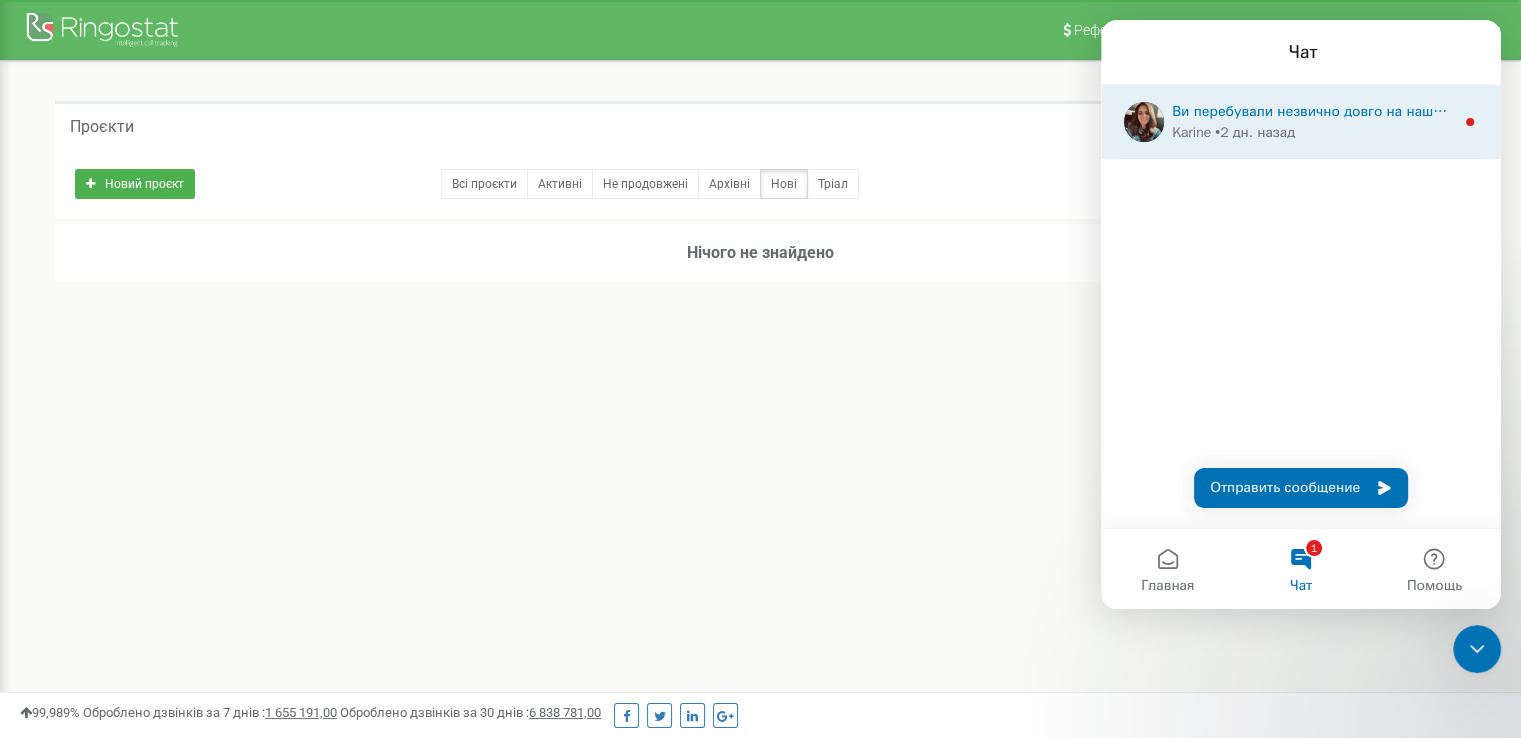 click on "Karine •  2 дн. назад" at bounding box center [1313, 132] 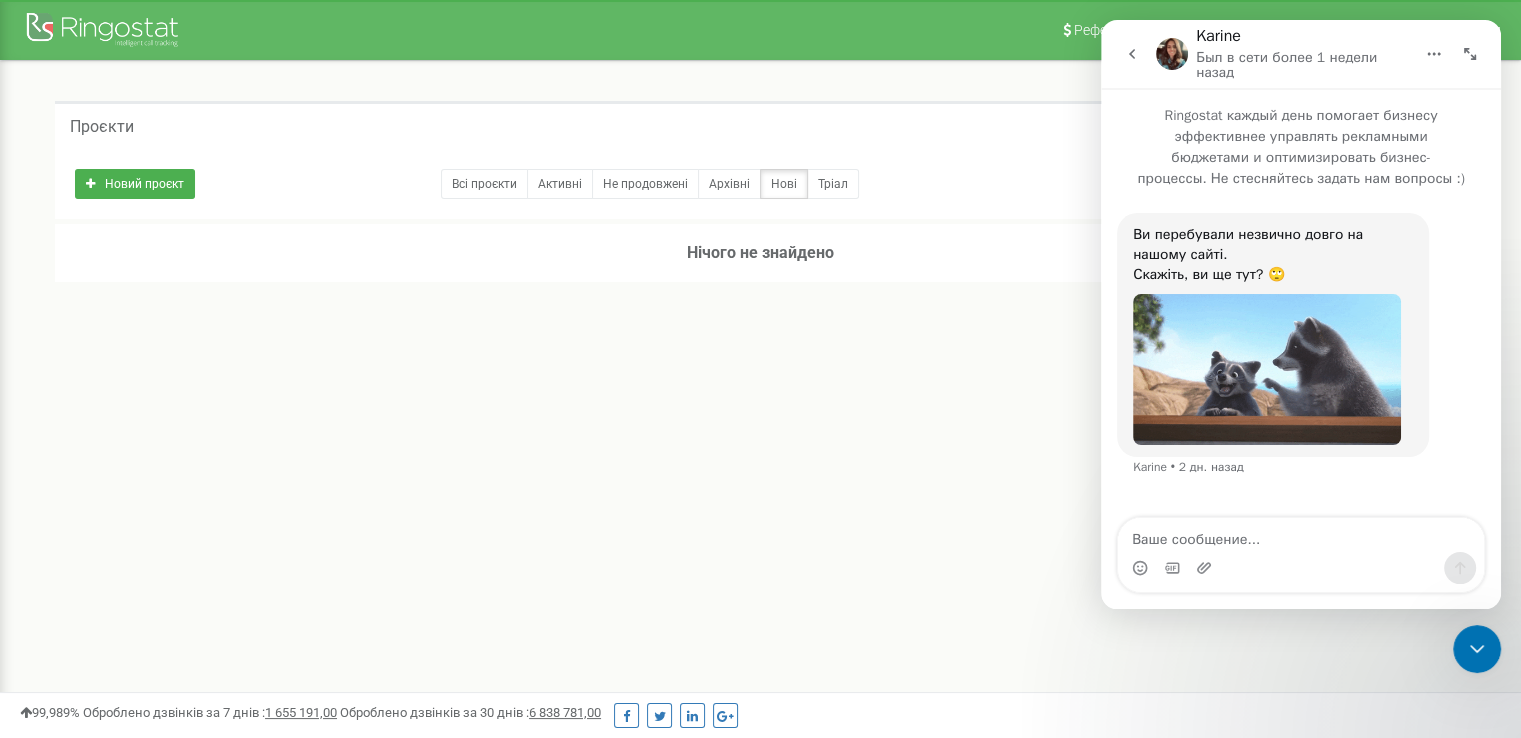 click on "Реферальна програма
Налаштування профілю
Вихід
Проєкти
Новий проєкт
Всі проєкти
Активні
Не продовжені
Архівні Нові Тріал" at bounding box center [760, 600] 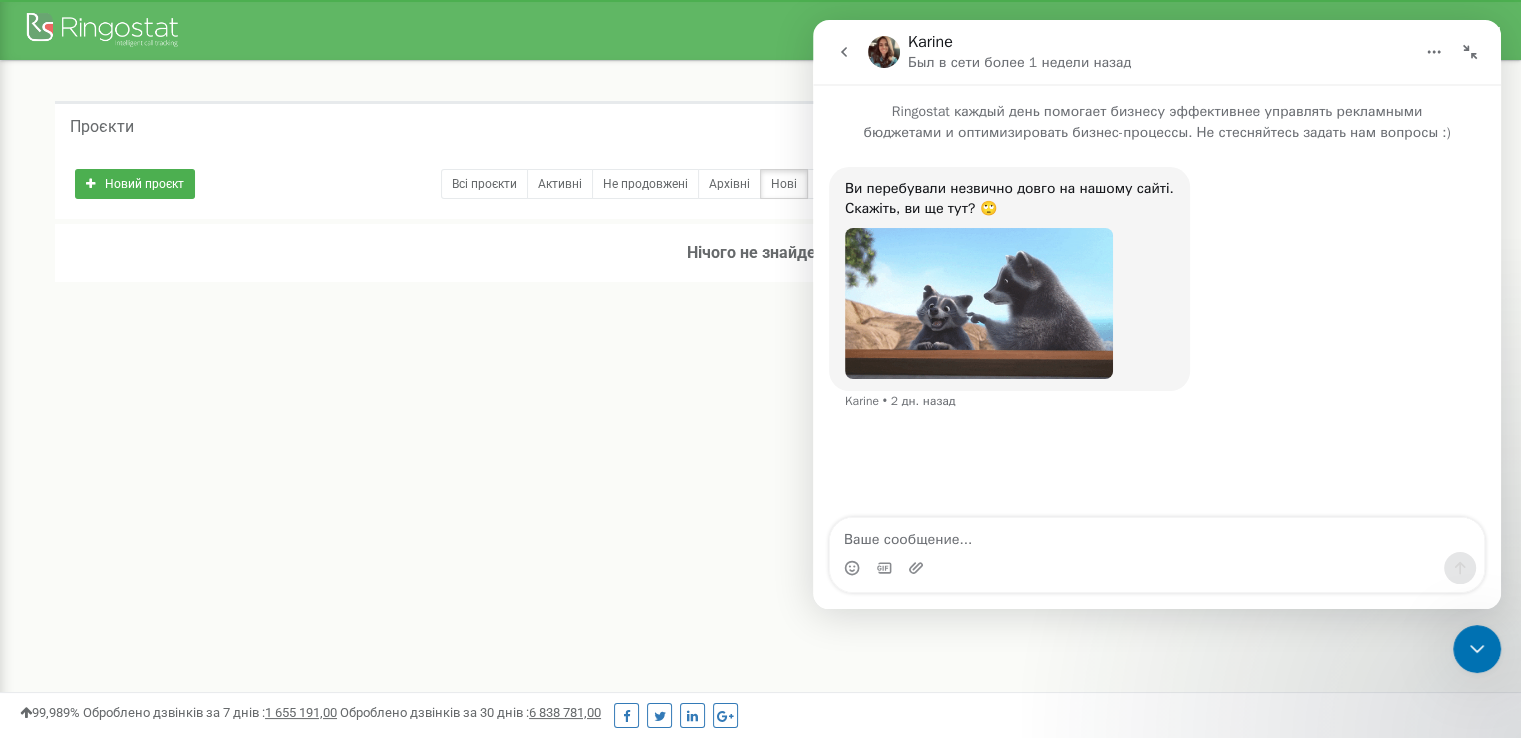 click at bounding box center [1470, 52] 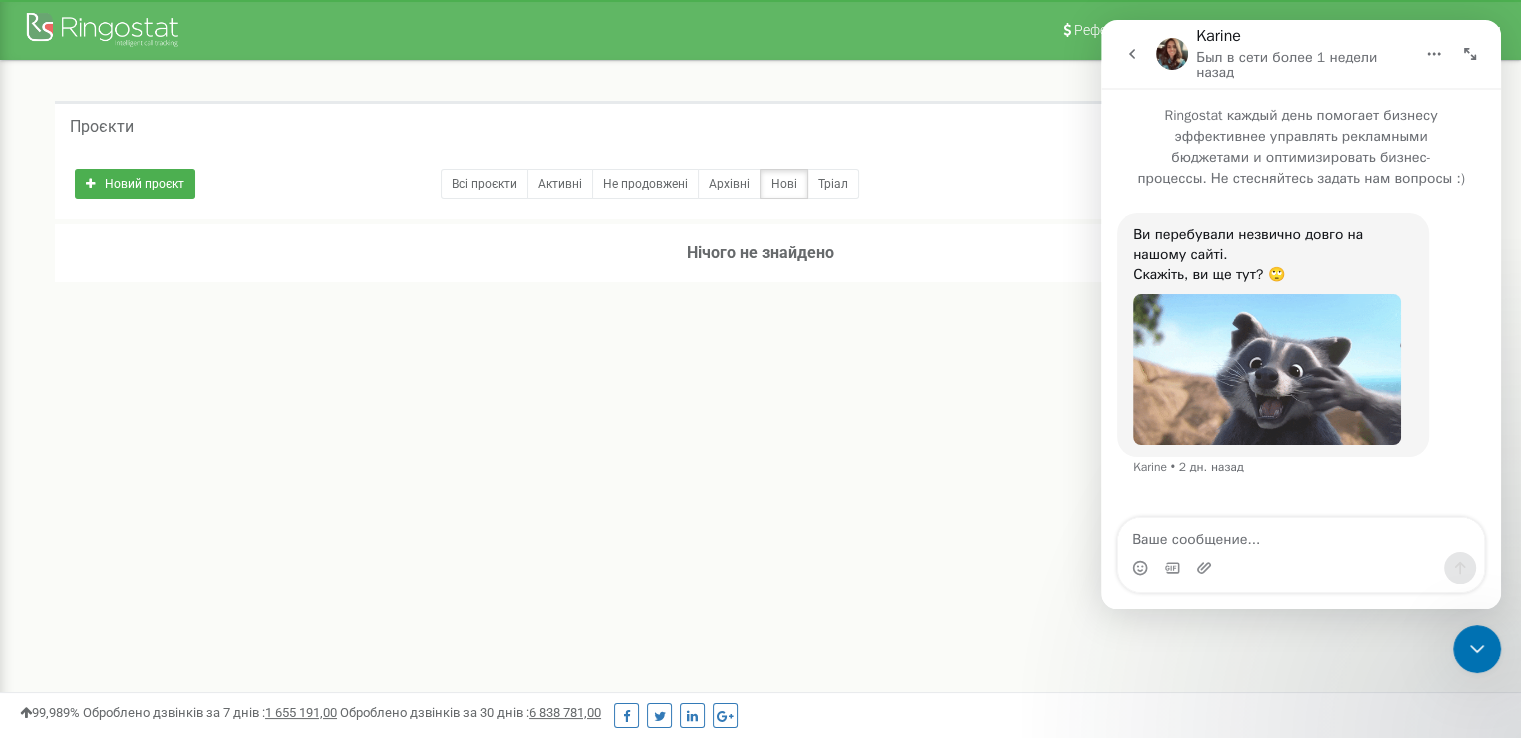 click at bounding box center [1132, 54] 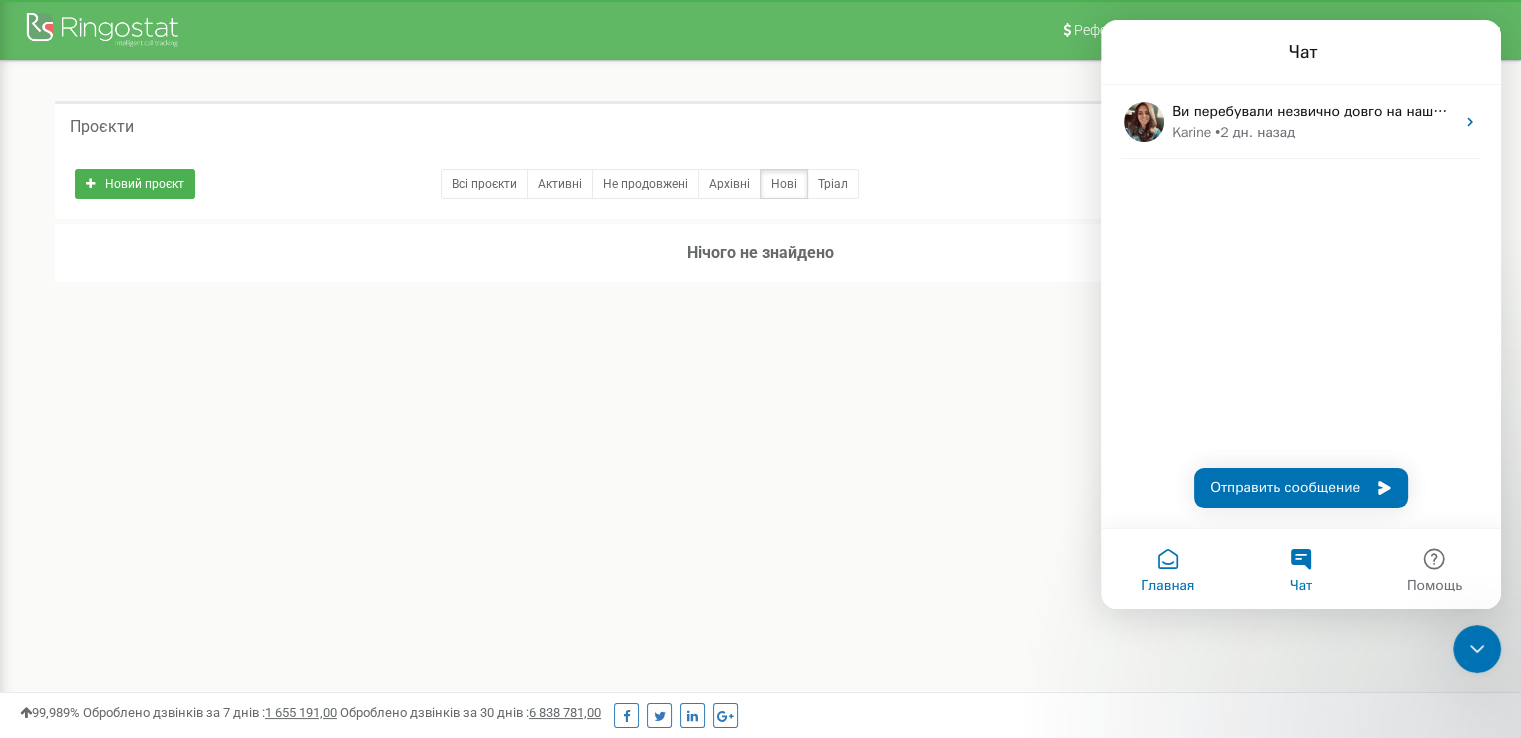 click on "Главная" at bounding box center [1167, 586] 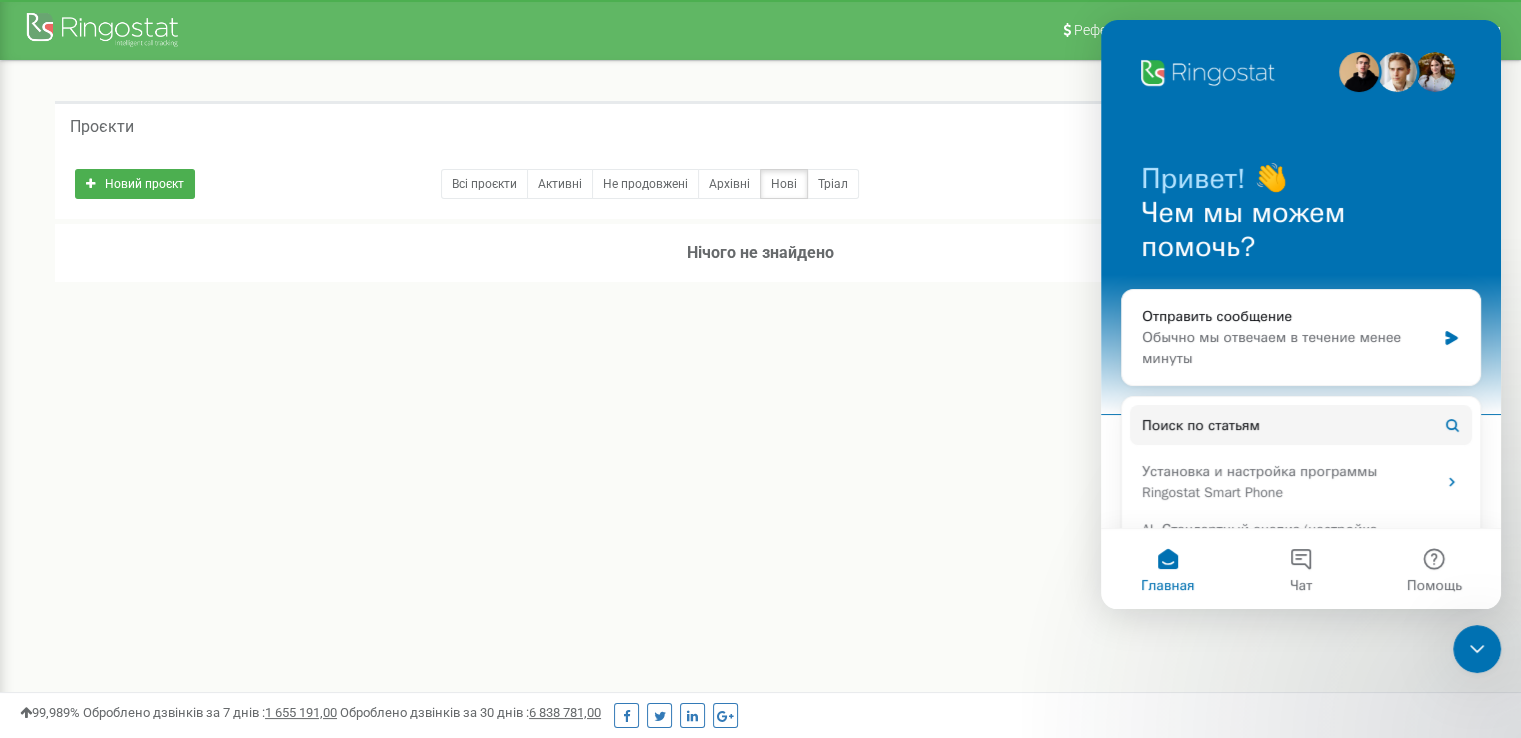 click 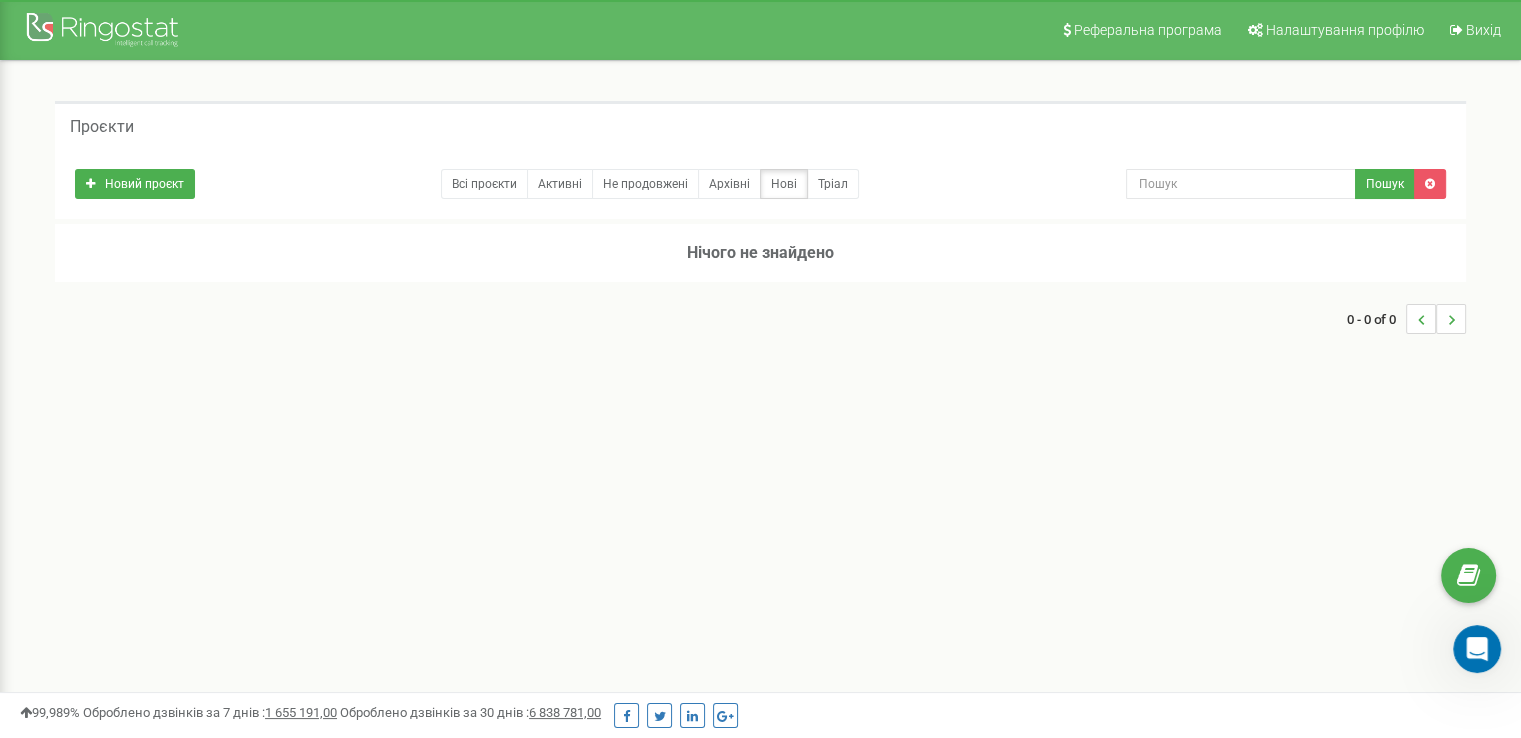 scroll, scrollTop: 0, scrollLeft: 0, axis: both 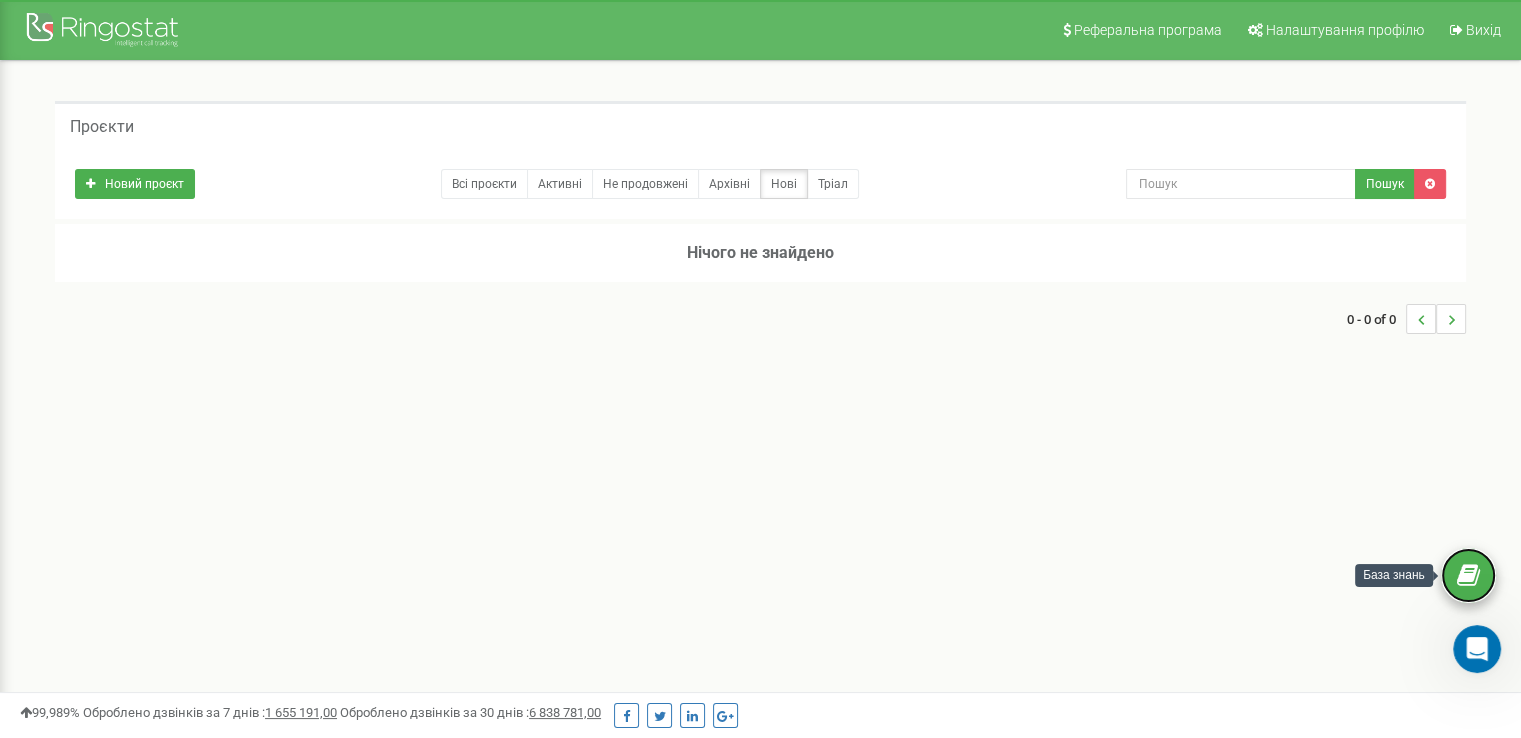 click at bounding box center (1468, 576) 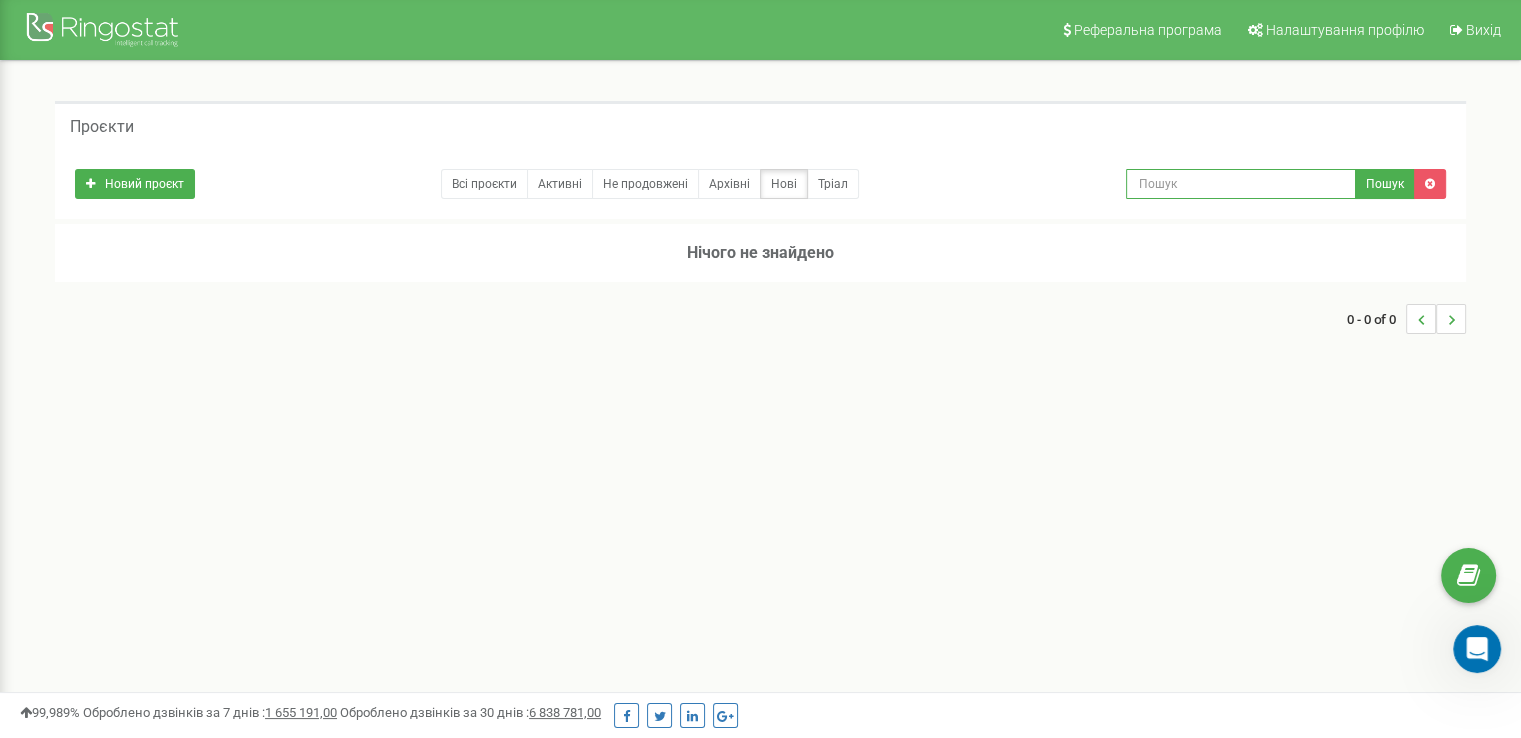click at bounding box center (1241, 184) 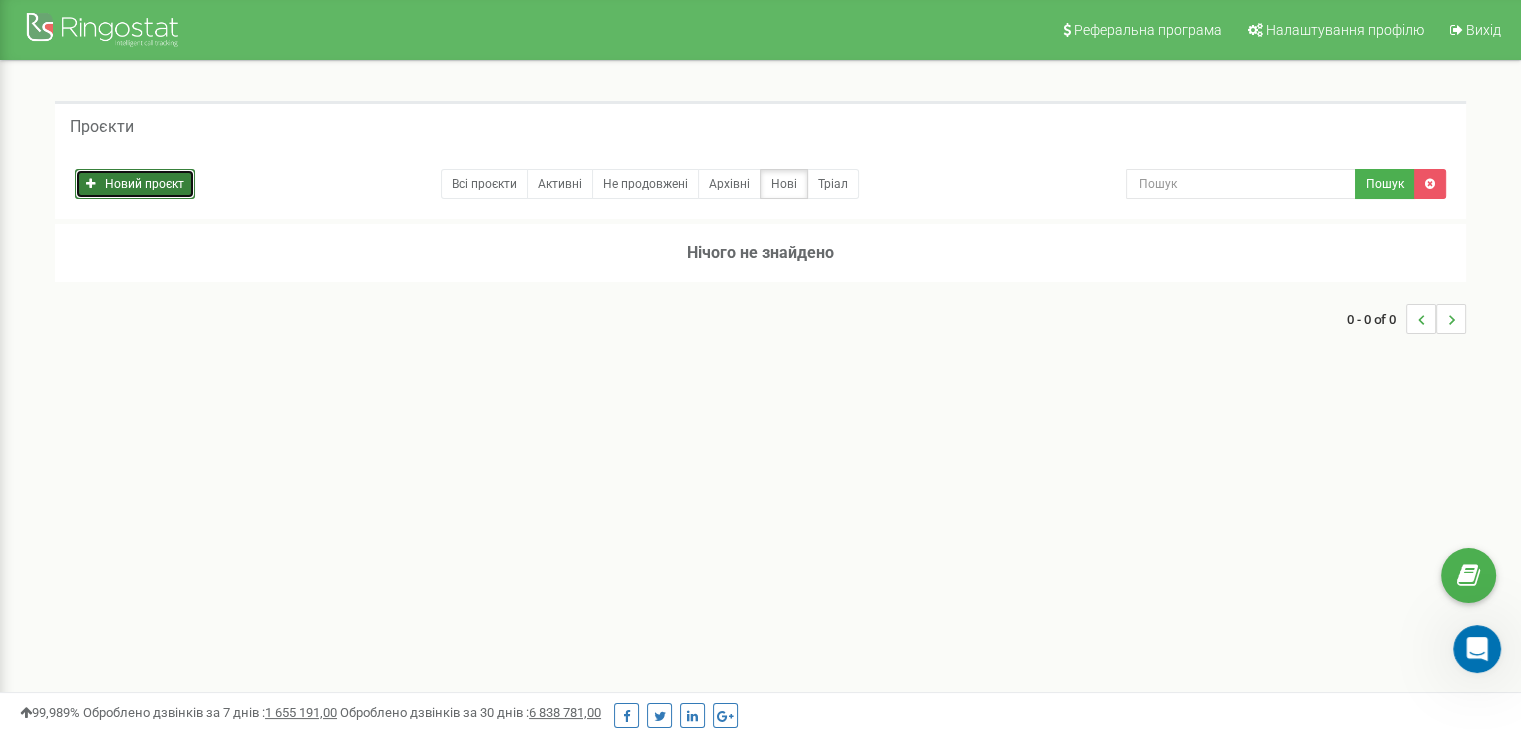 click on "Новий проєкт" at bounding box center [135, 184] 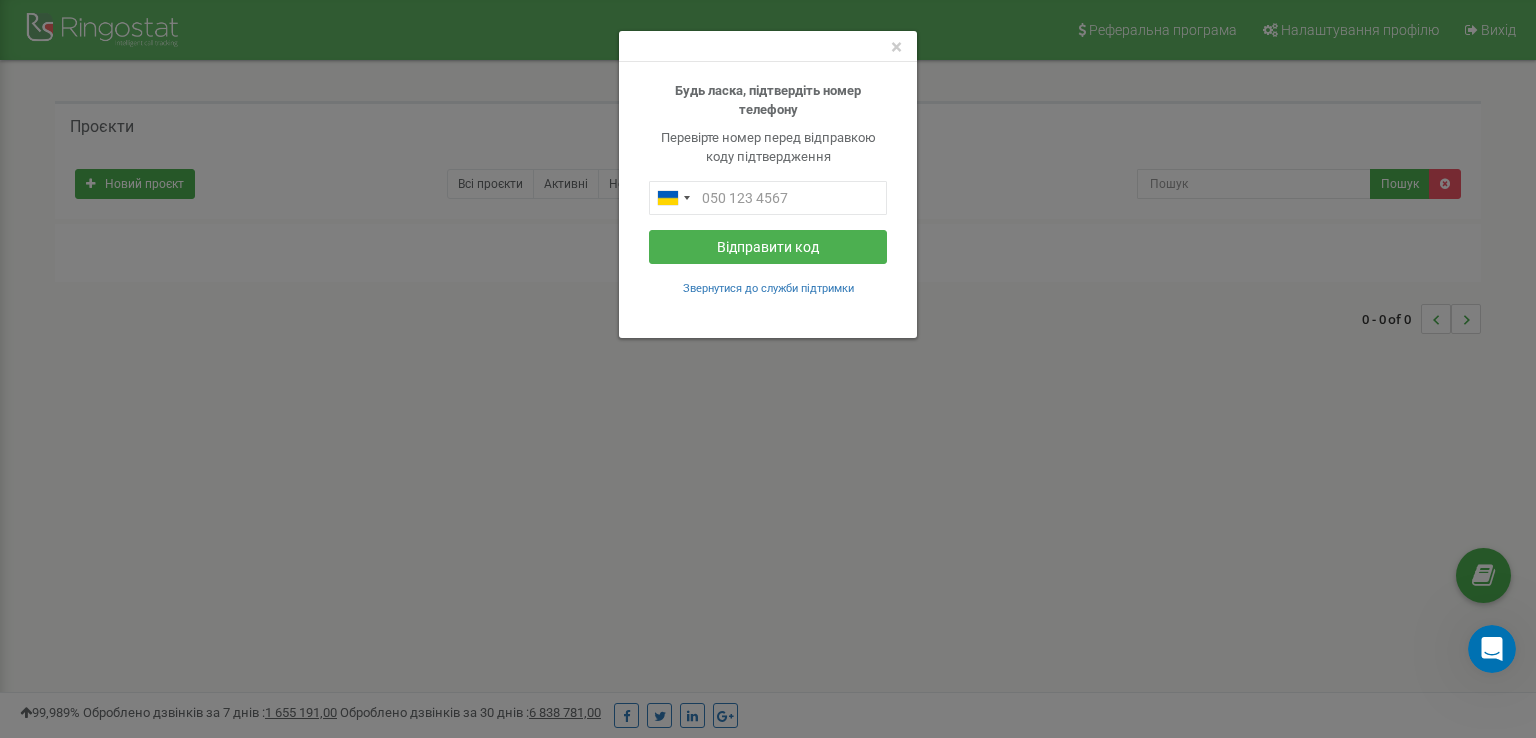 click on "×" at bounding box center [768, 46] 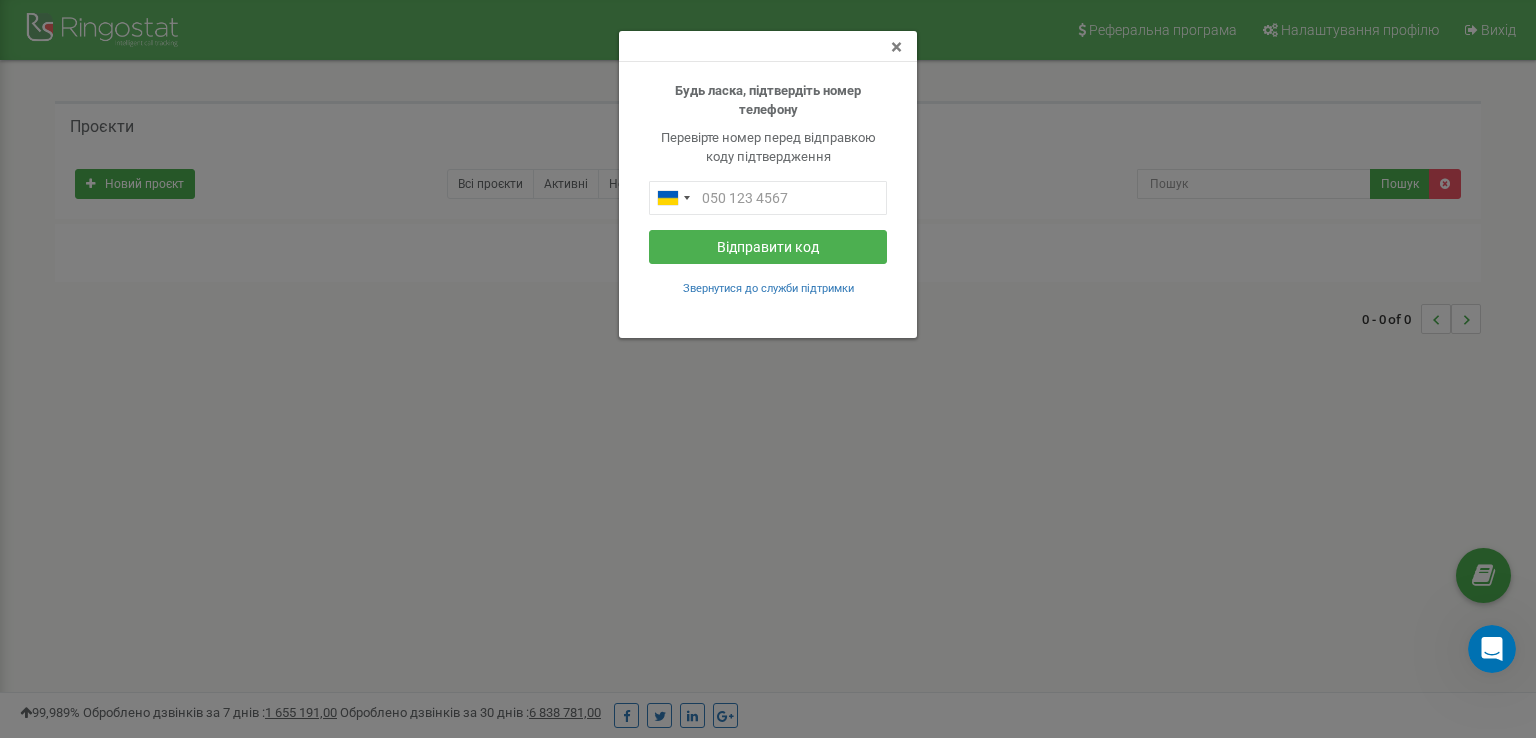 click on "×" at bounding box center (896, 47) 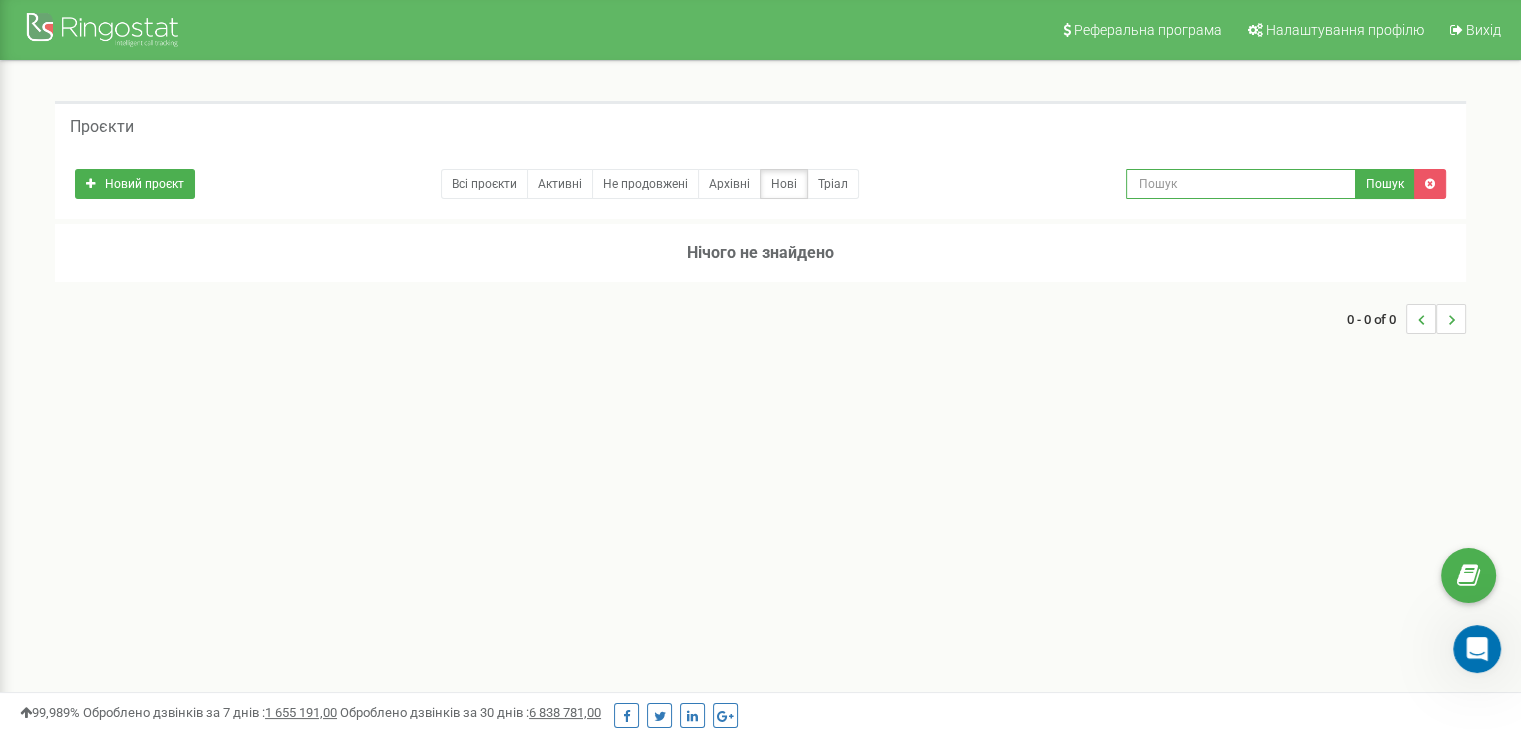 click at bounding box center (1241, 184) 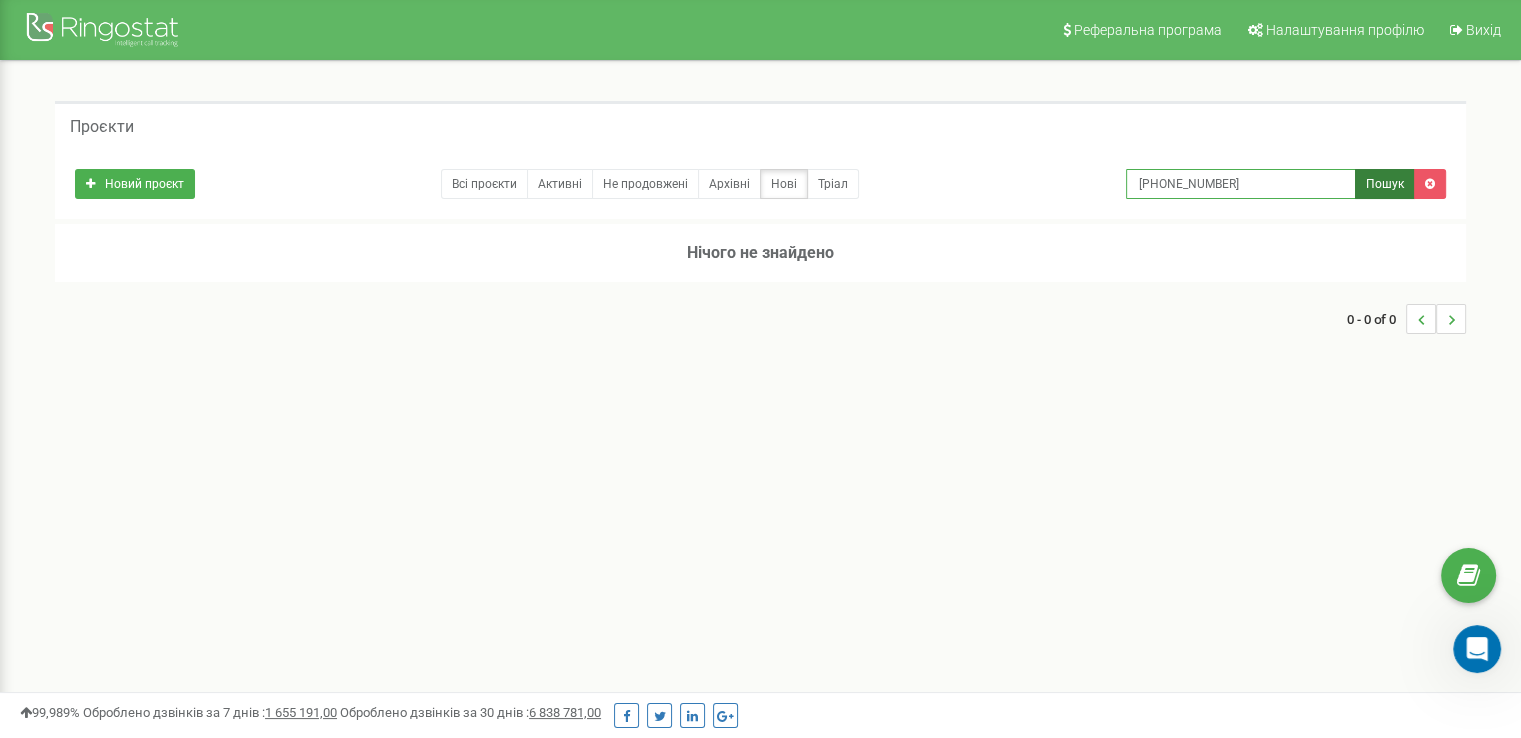 type on "+380 93 558 49 07" 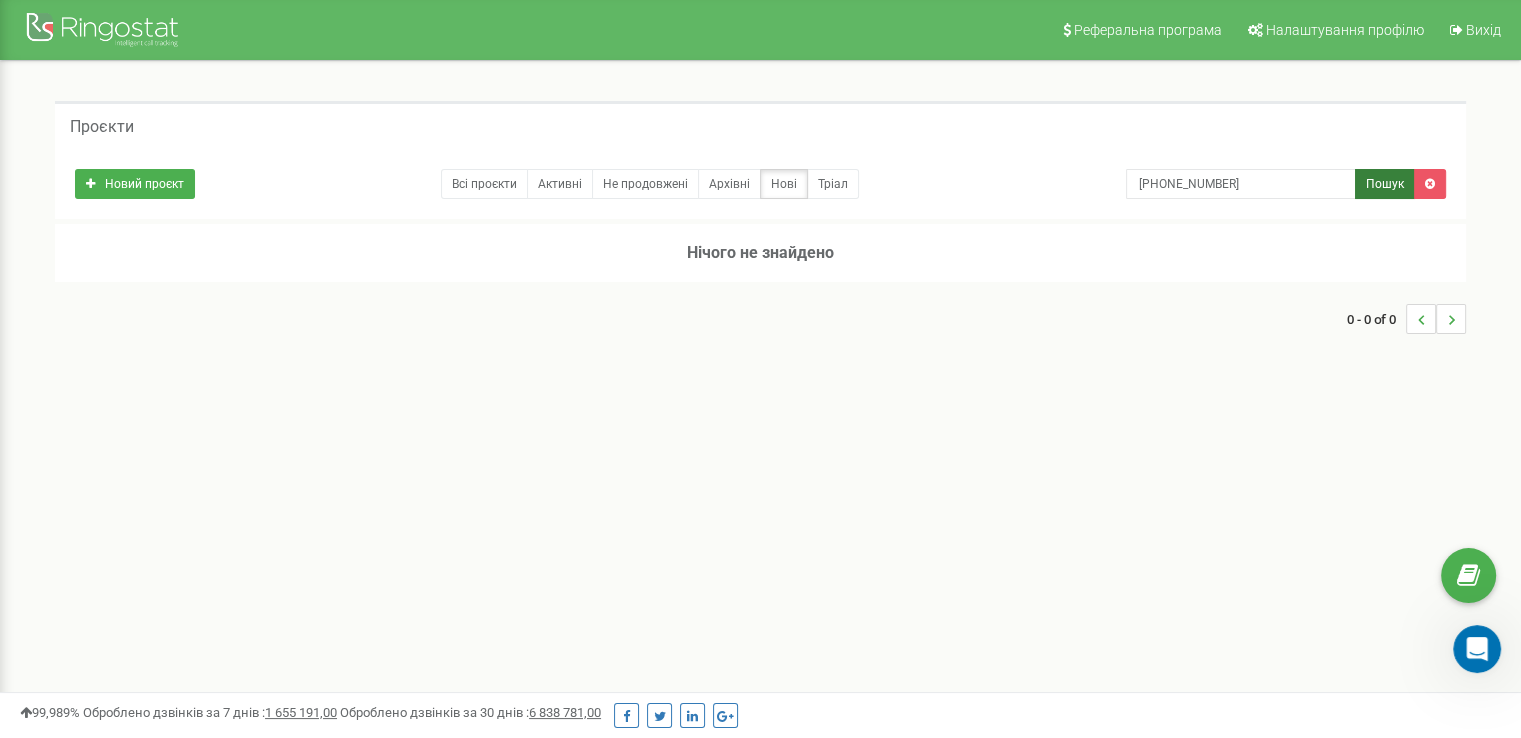 click on "Пошук" at bounding box center [1385, 184] 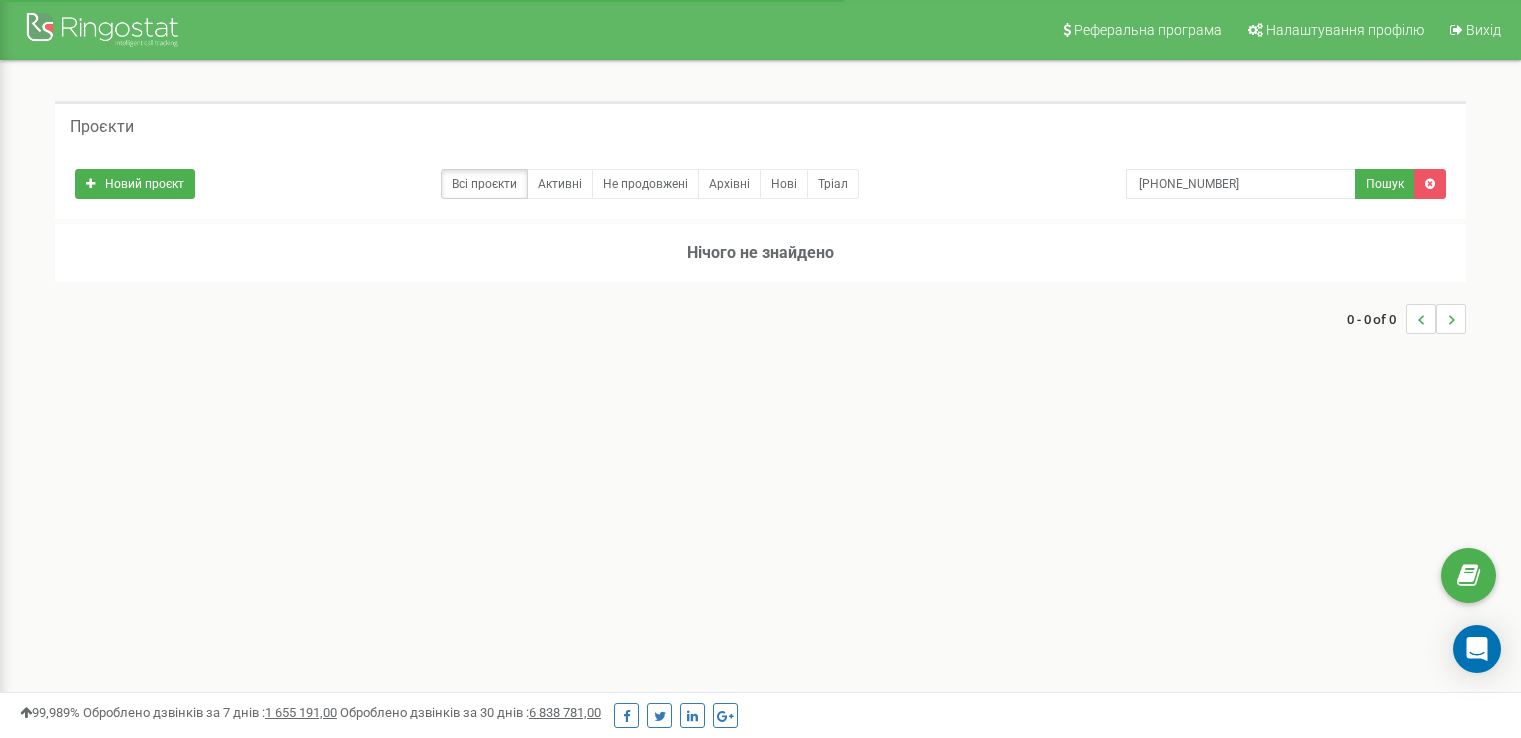 scroll, scrollTop: 0, scrollLeft: 0, axis: both 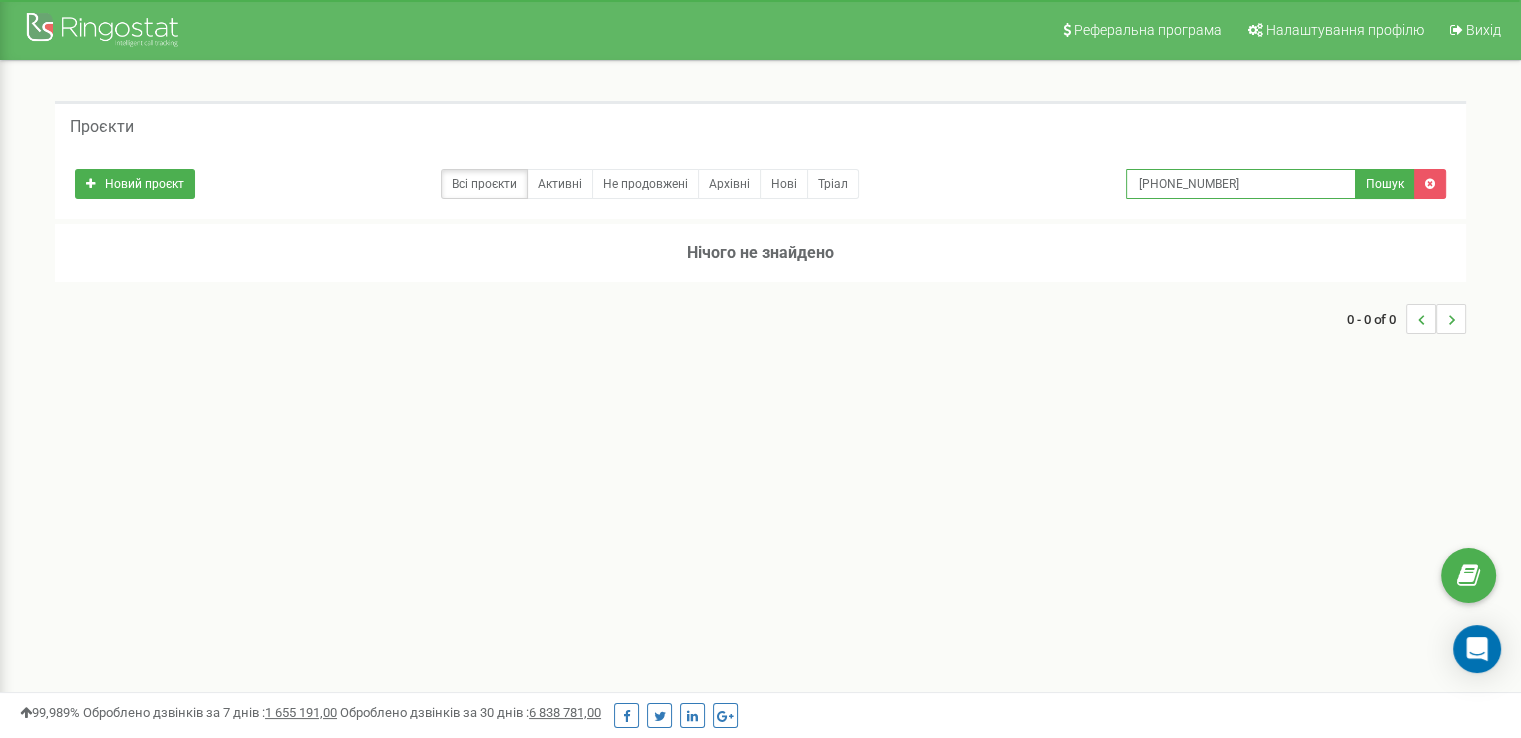drag, startPoint x: 1154, startPoint y: 184, endPoint x: 1111, endPoint y: 182, distance: 43.046486 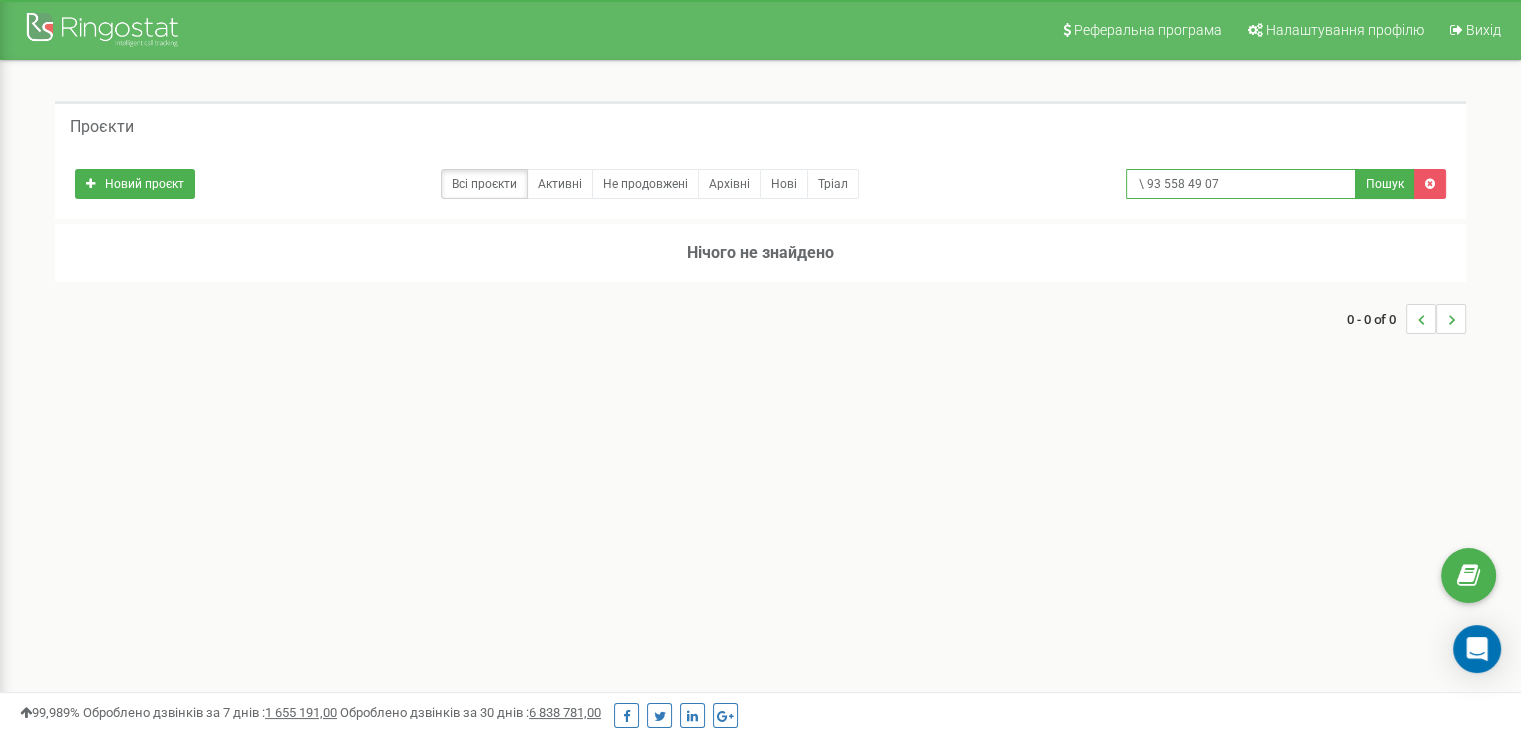 type on "\ 93 558 49 07" 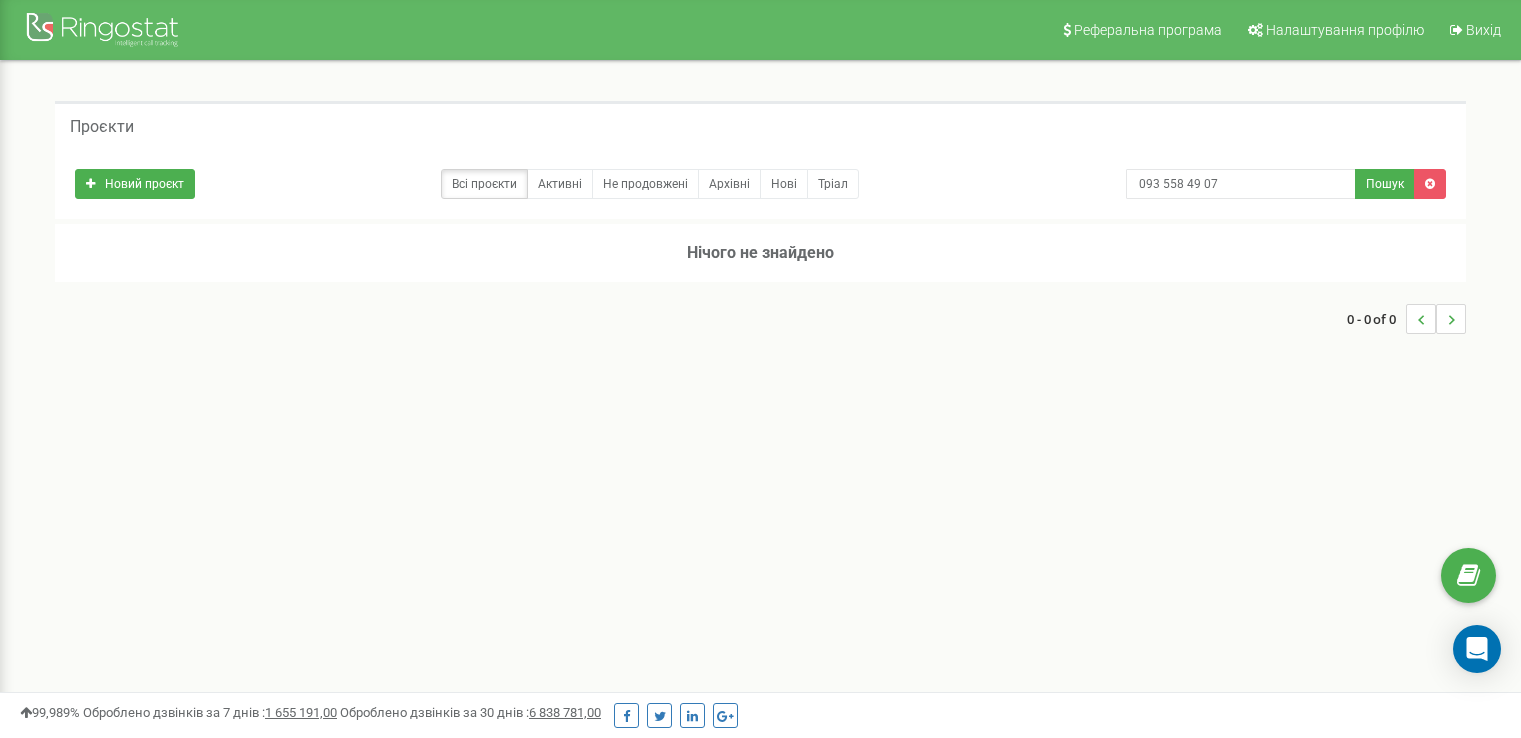 scroll, scrollTop: 0, scrollLeft: 0, axis: both 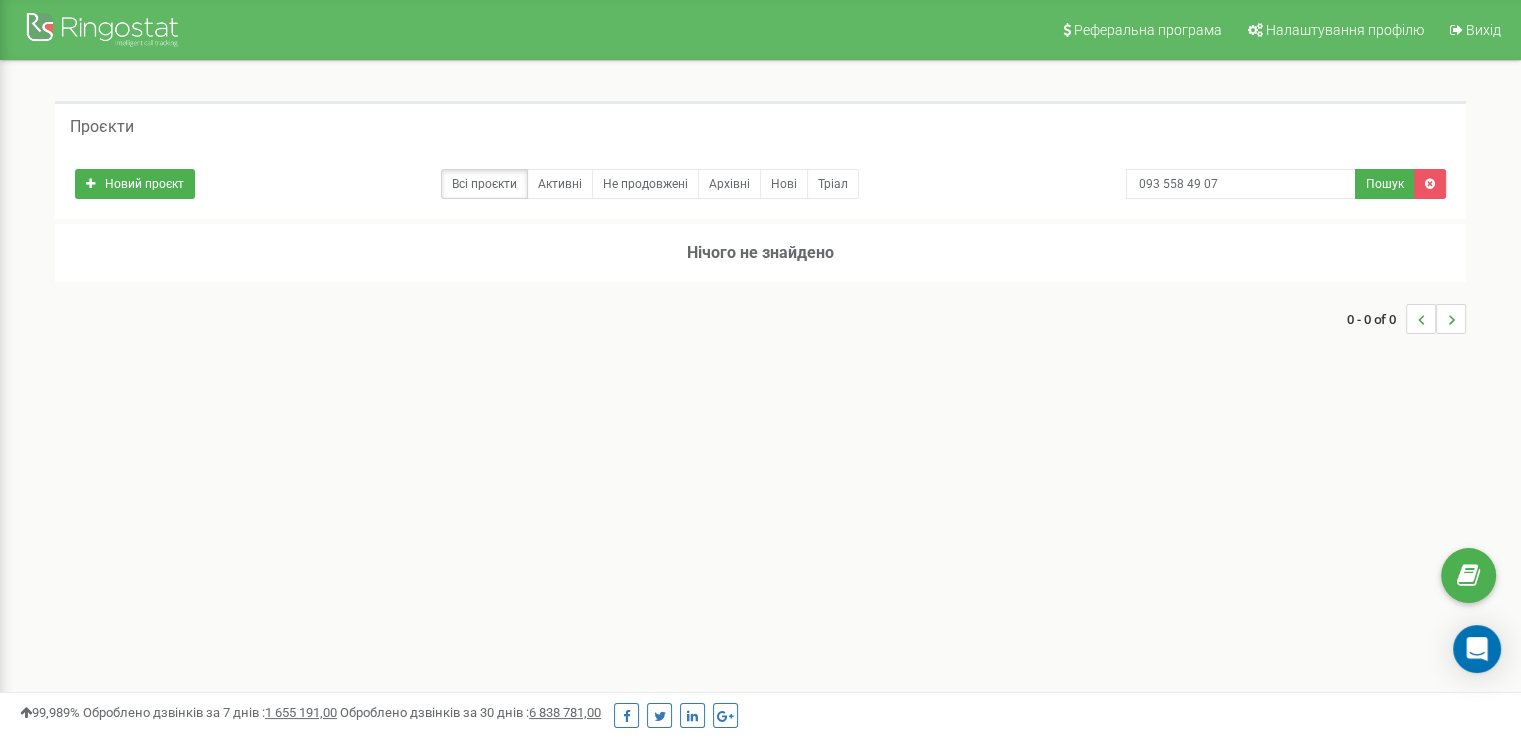 type on "093 558 49 07" 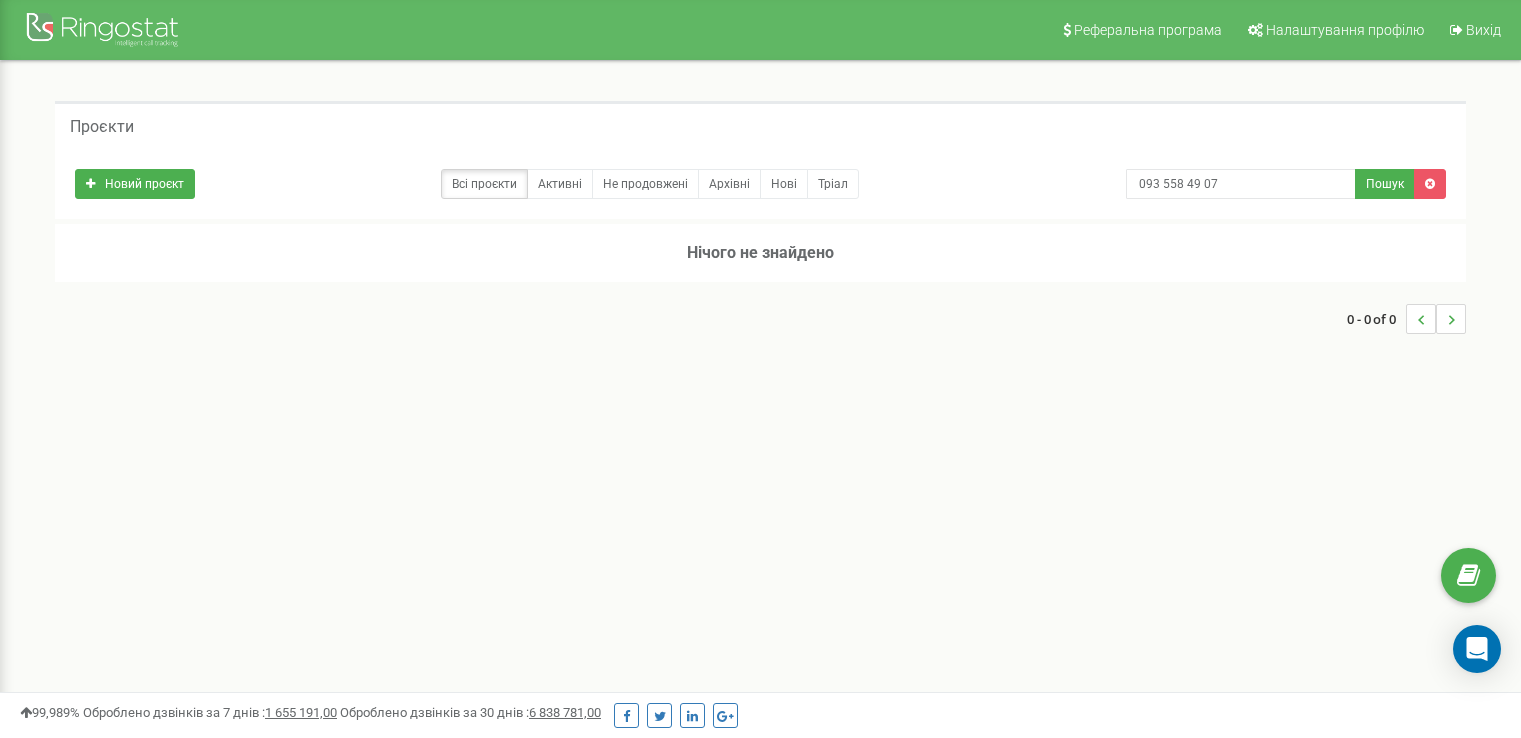 scroll, scrollTop: 0, scrollLeft: 0, axis: both 